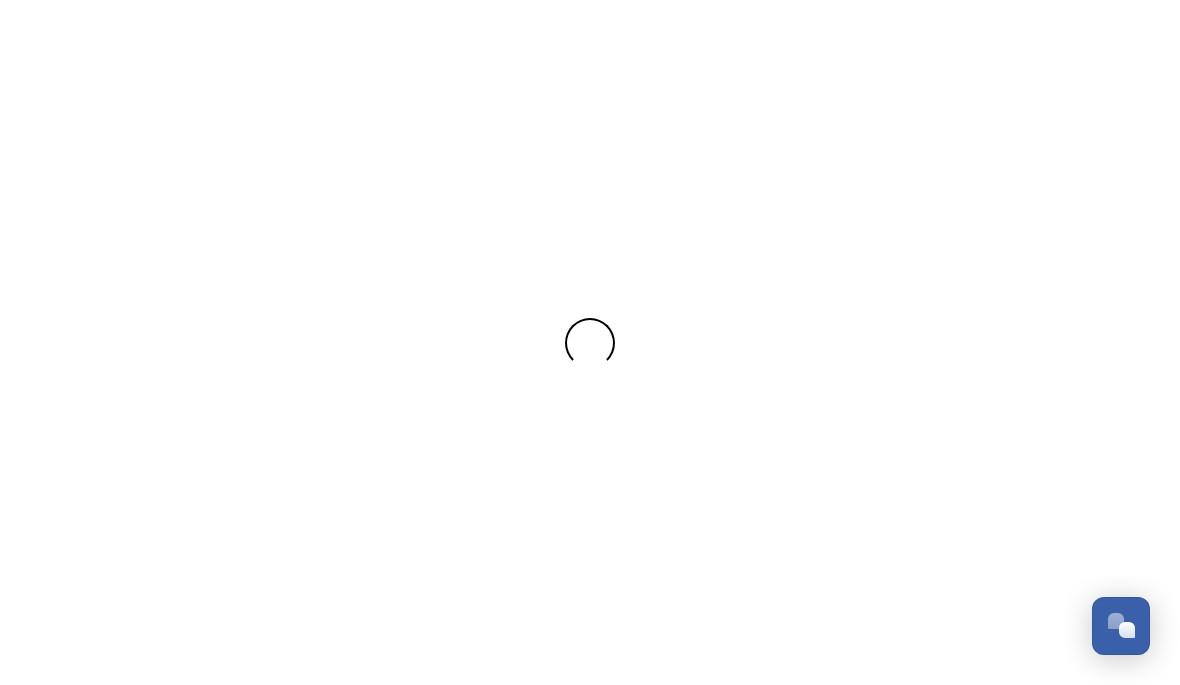 scroll, scrollTop: 0, scrollLeft: 0, axis: both 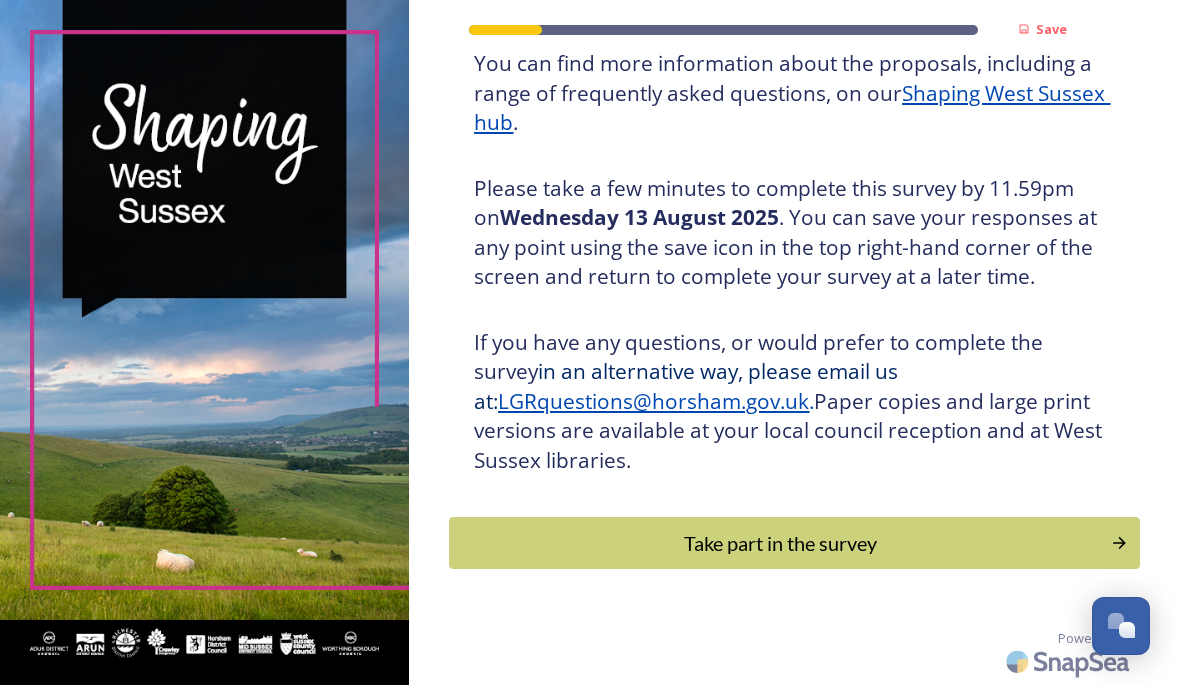 click on "Take part in the survey" at bounding box center [780, 543] 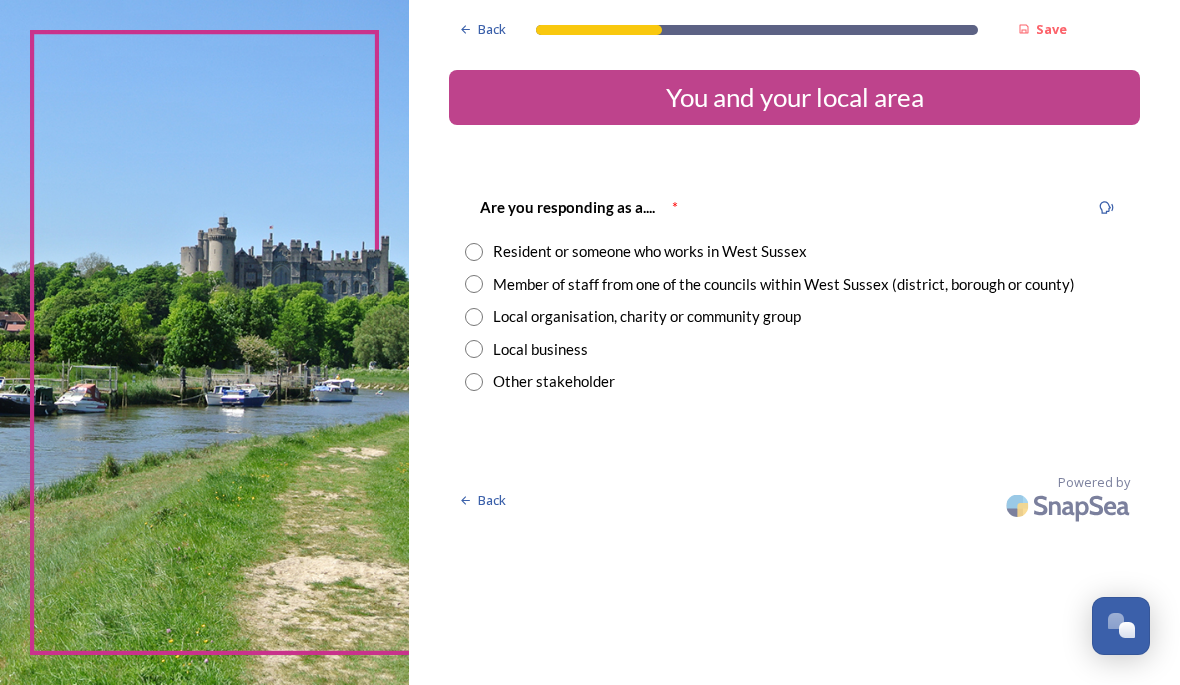 click at bounding box center (474, 252) 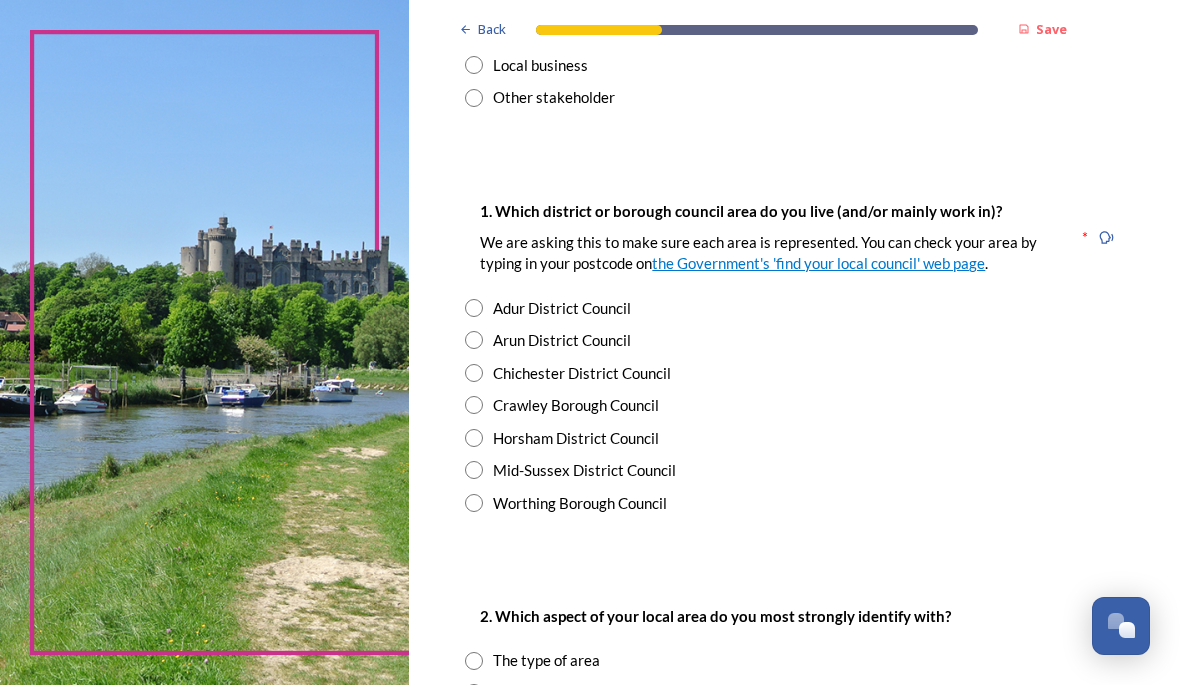 scroll, scrollTop: 284, scrollLeft: 0, axis: vertical 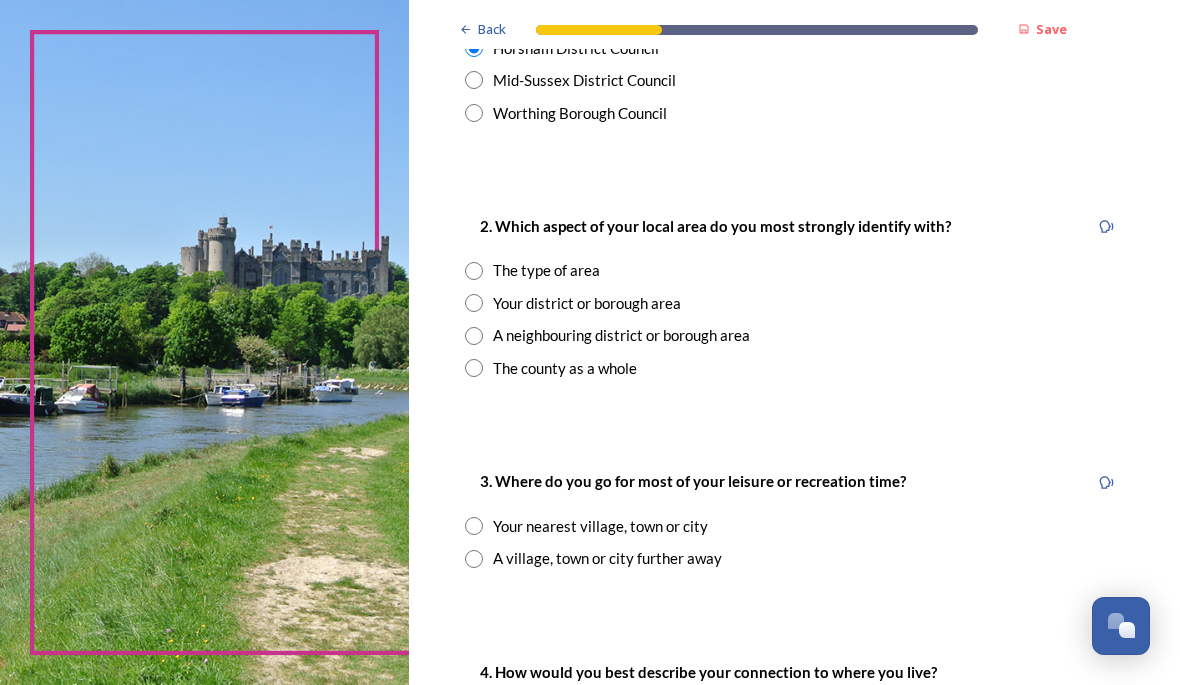 click at bounding box center (474, 303) 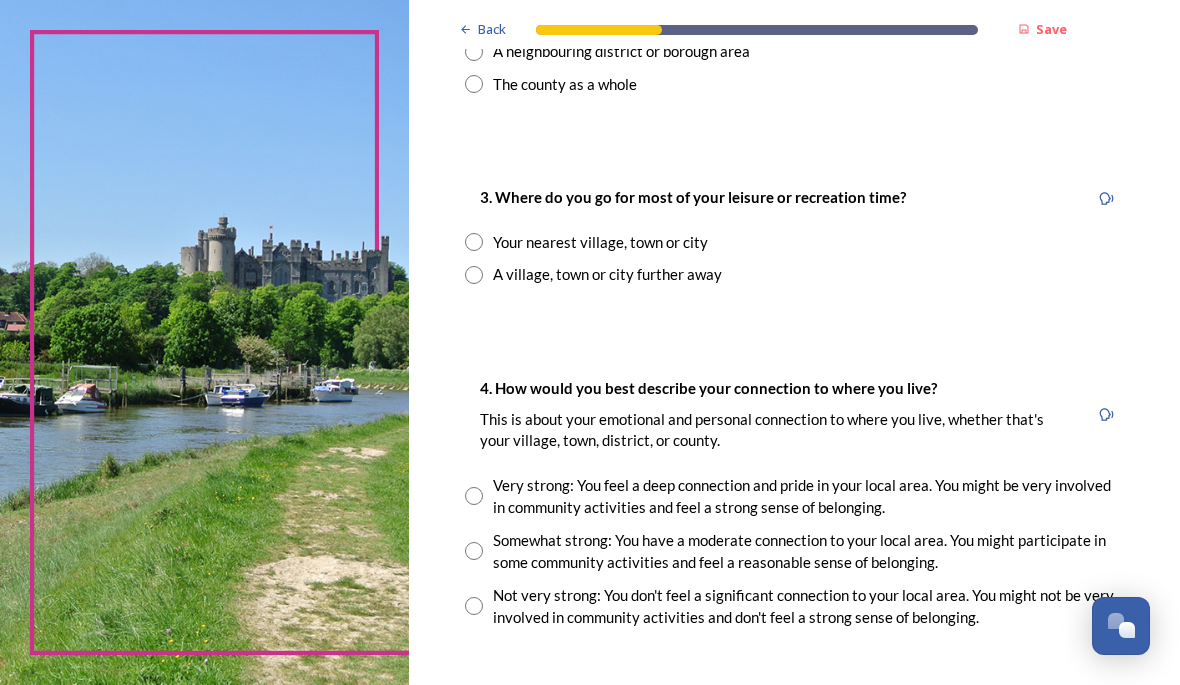 scroll, scrollTop: 958, scrollLeft: 0, axis: vertical 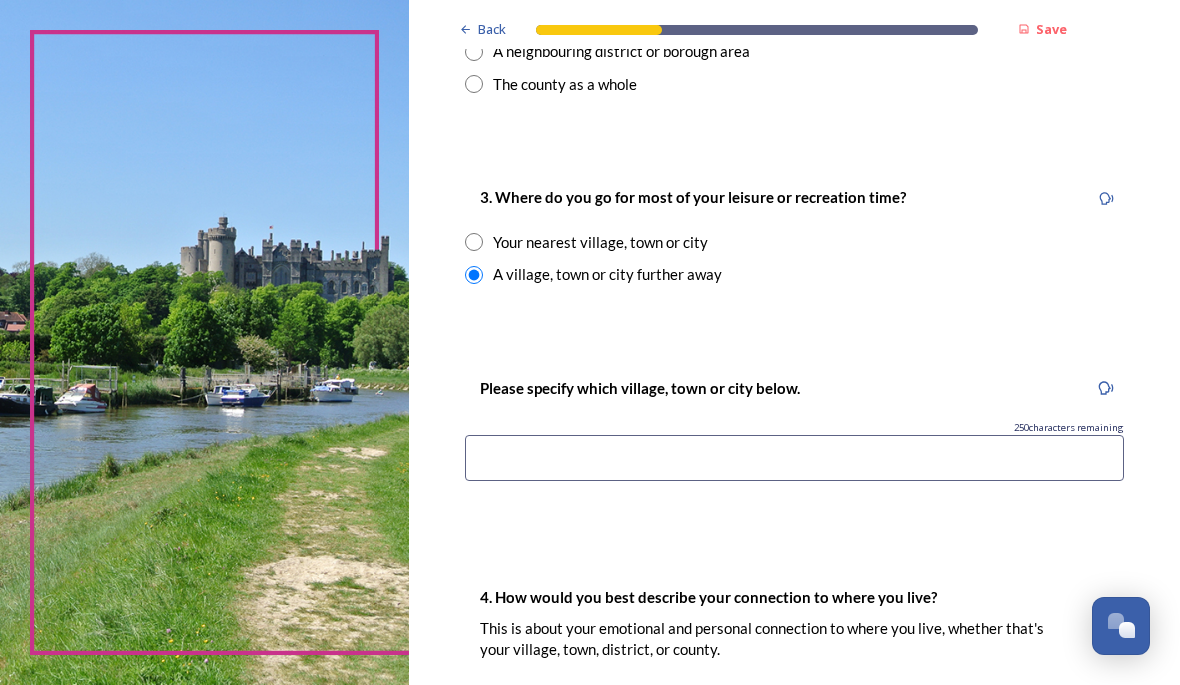 click at bounding box center (474, 275) 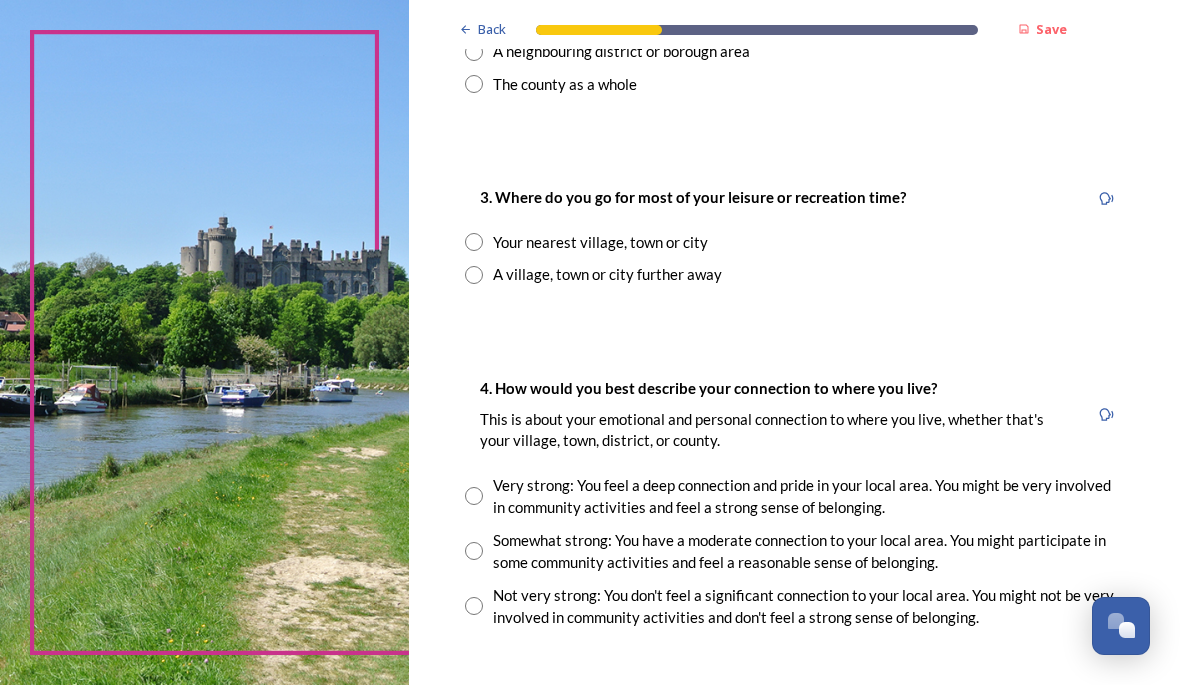 click at bounding box center (474, 275) 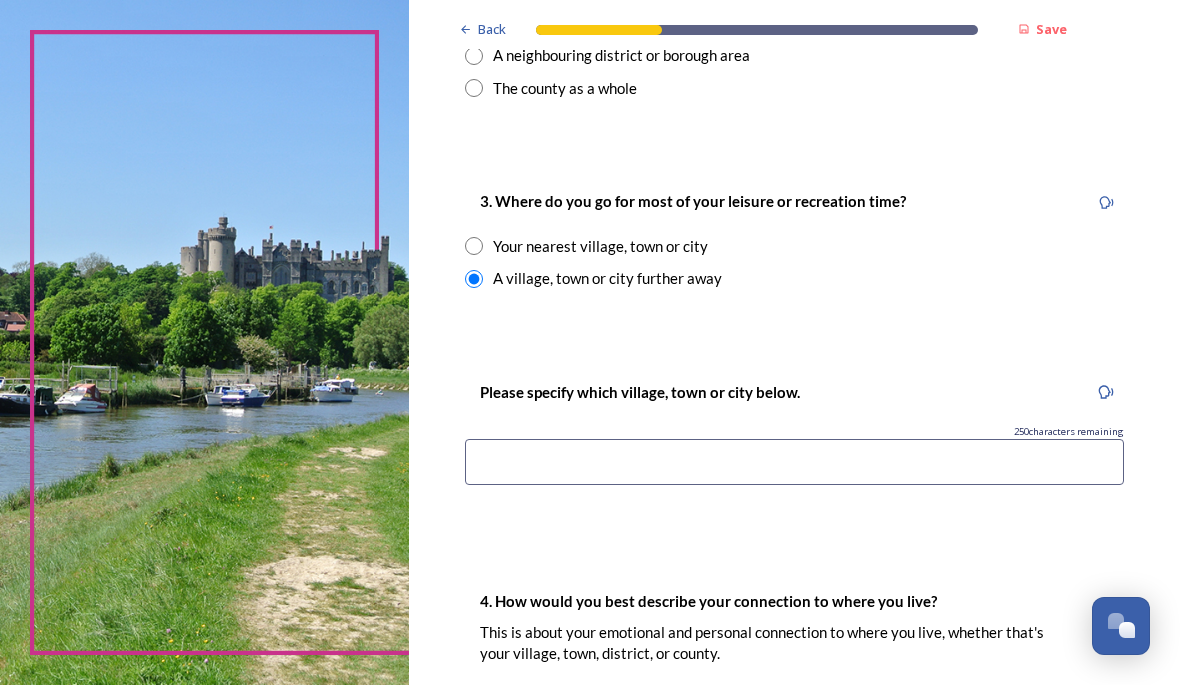 scroll, scrollTop: 954, scrollLeft: 0, axis: vertical 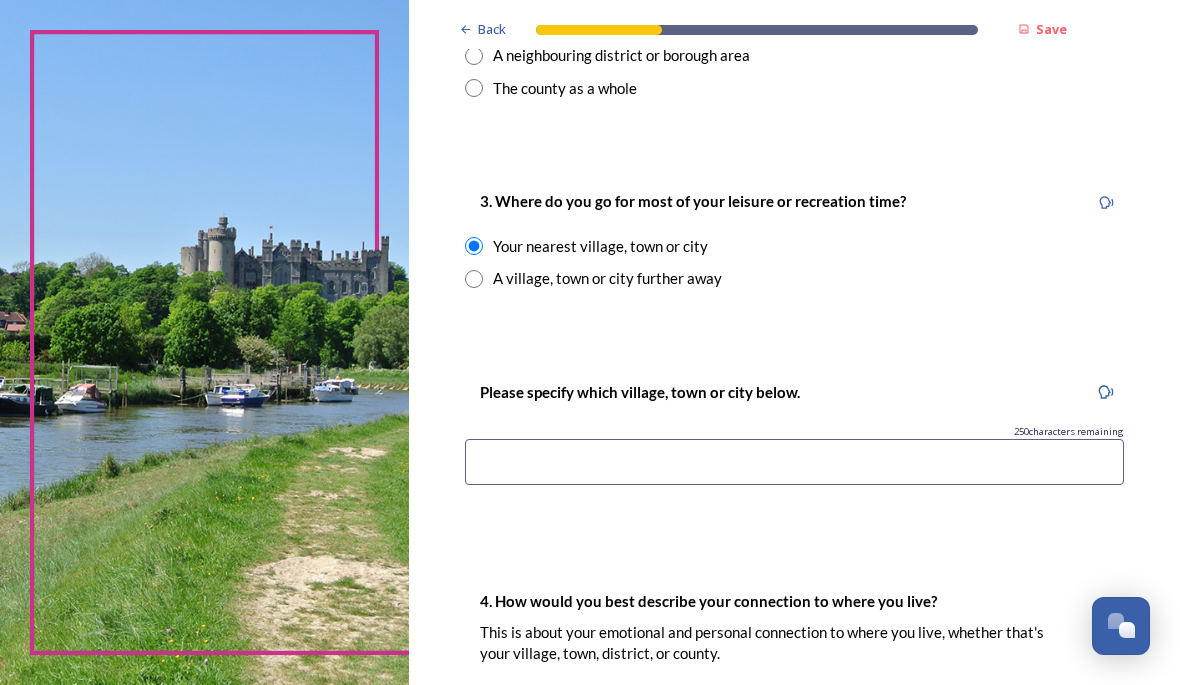 click at bounding box center [794, 462] 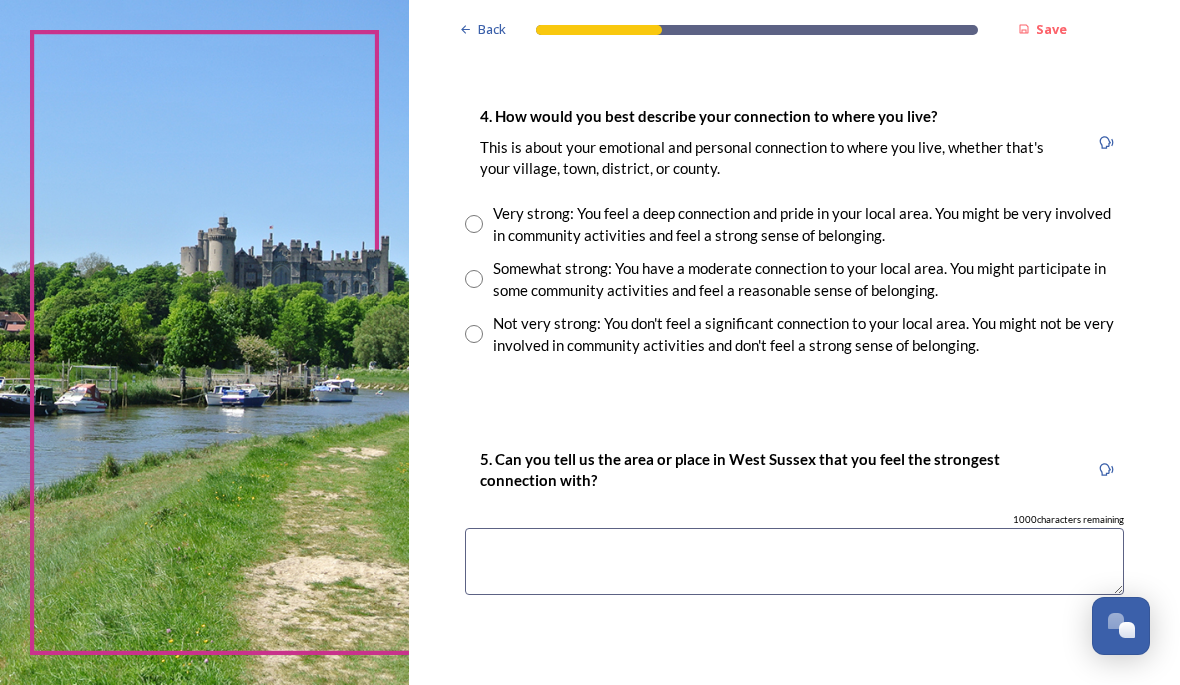 scroll, scrollTop: 1439, scrollLeft: 0, axis: vertical 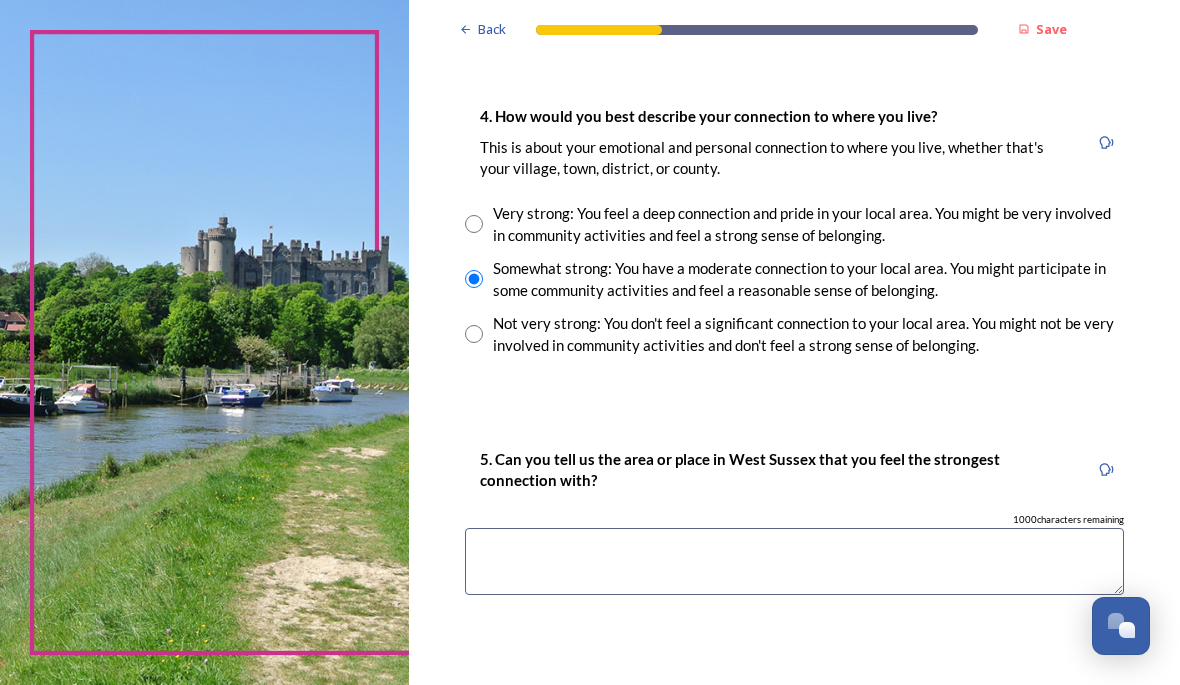 click at bounding box center [794, 561] 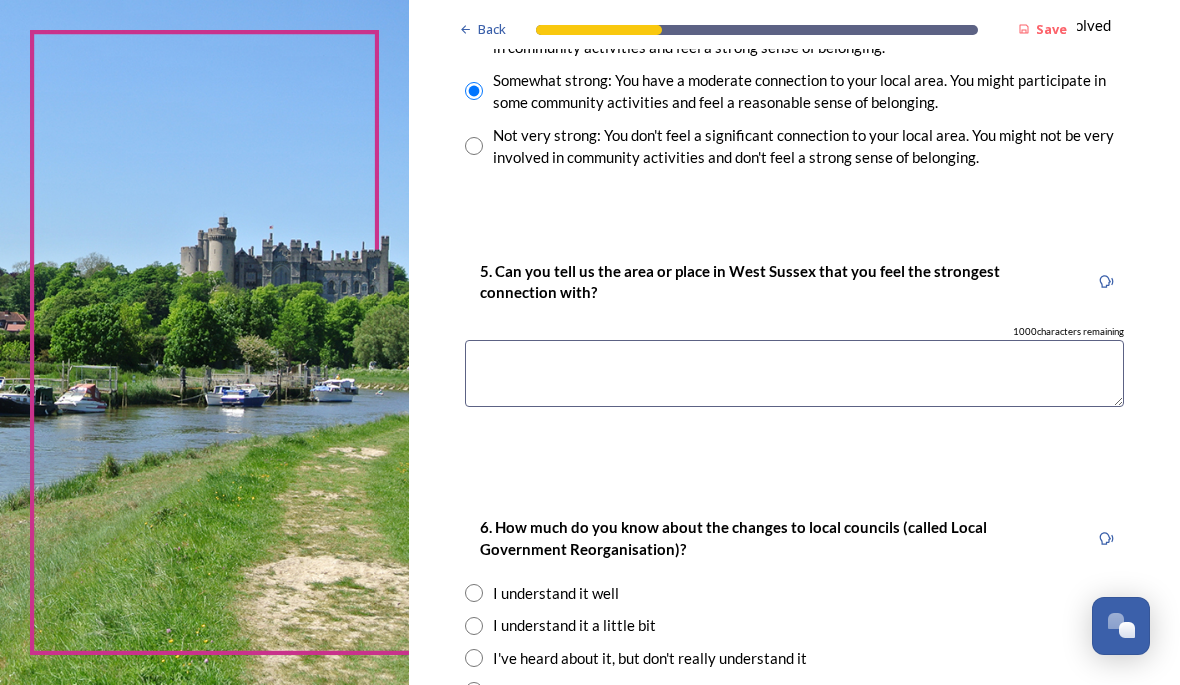 scroll, scrollTop: 1627, scrollLeft: 0, axis: vertical 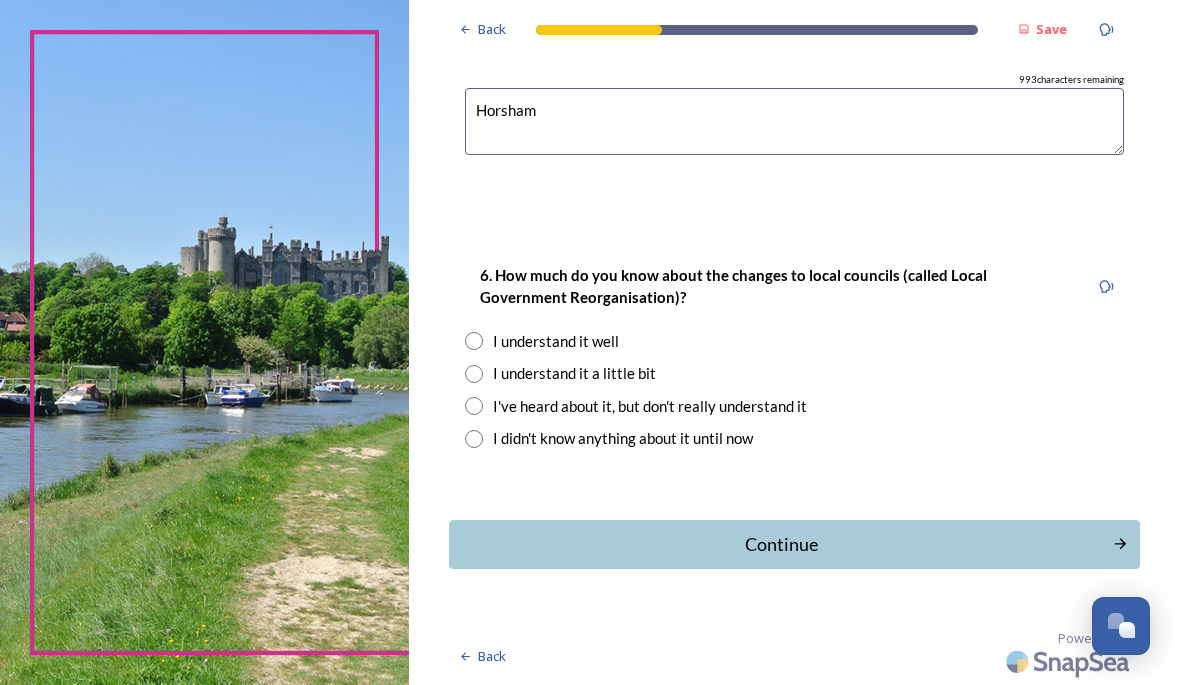 type on "Horsham" 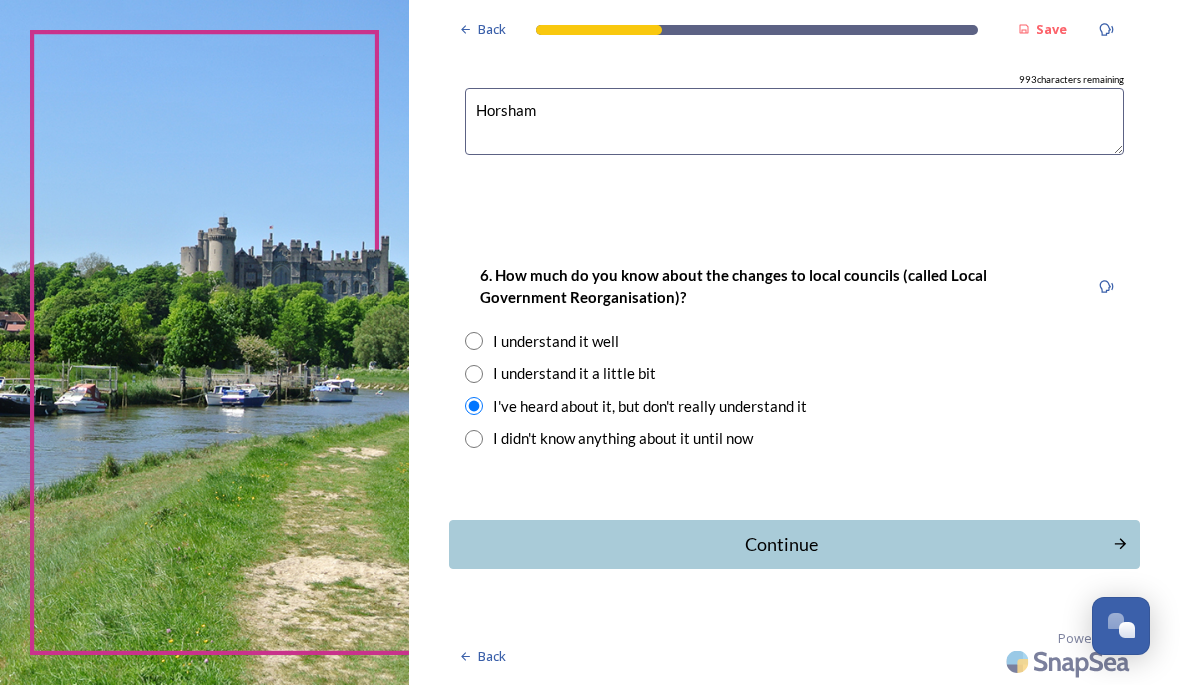 click on "Continue" at bounding box center (780, 544) 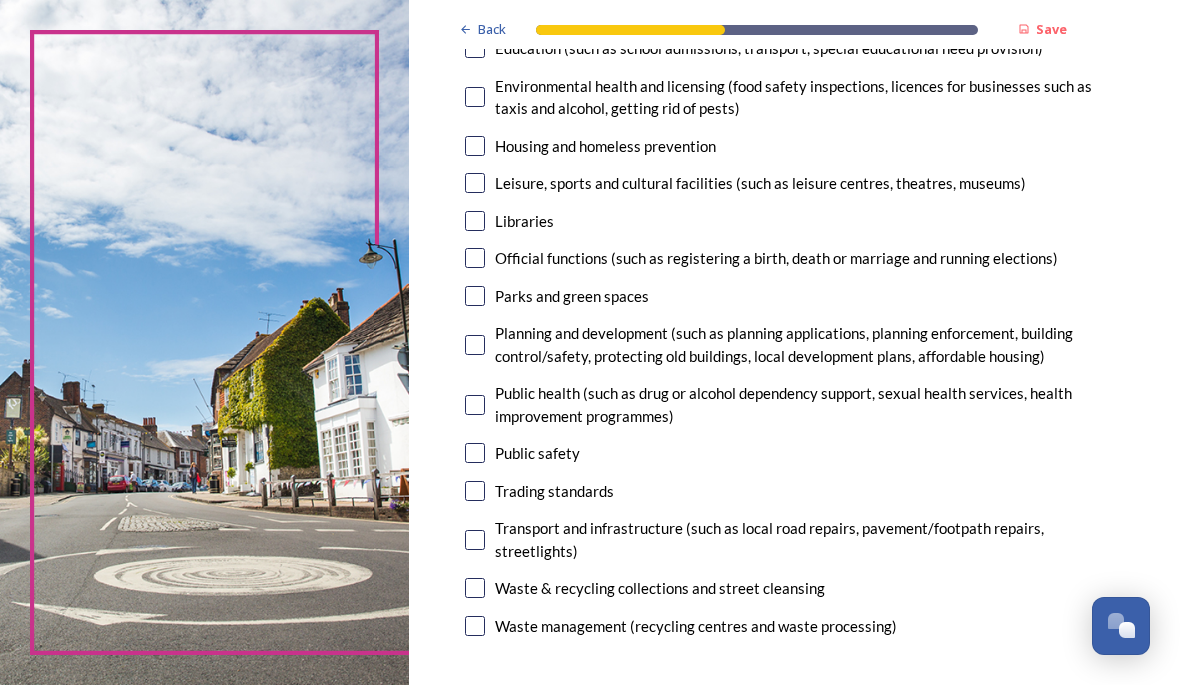 scroll, scrollTop: 524, scrollLeft: 0, axis: vertical 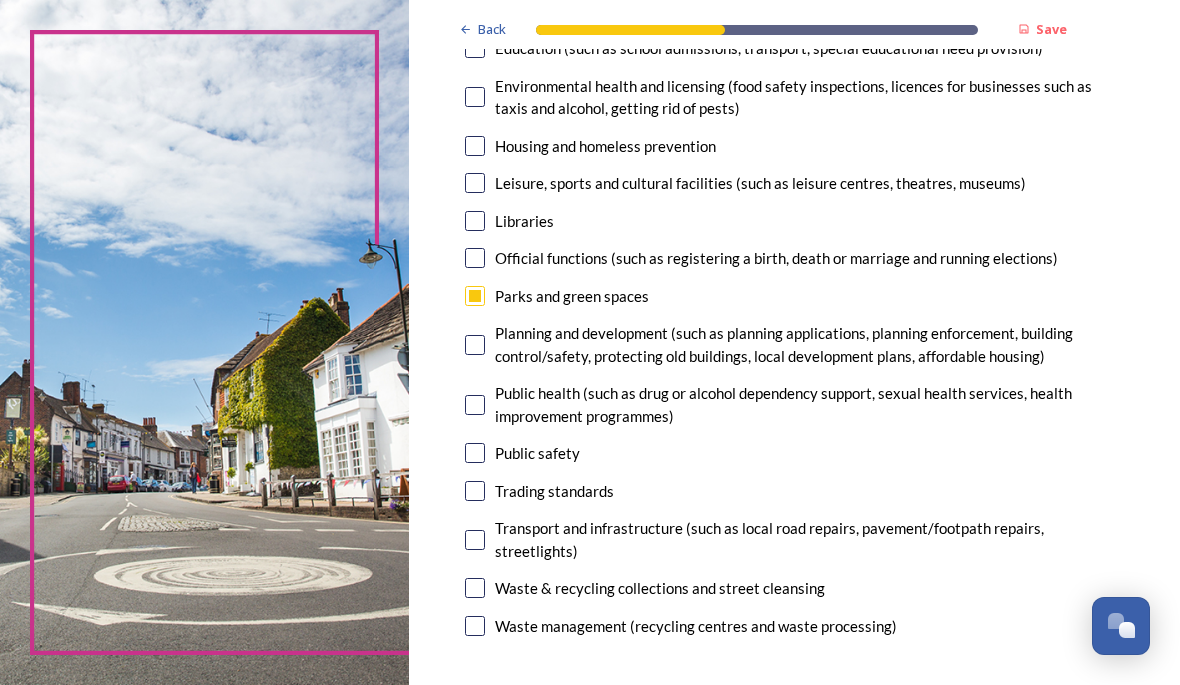 click at bounding box center [475, 345] 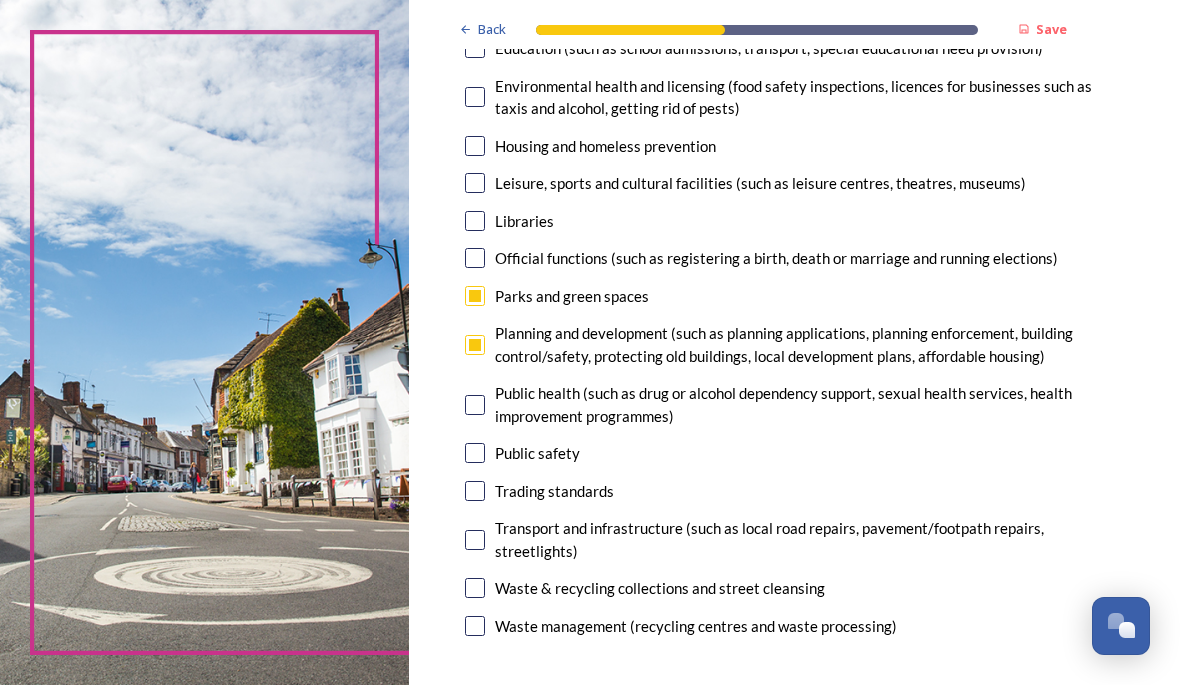 click at bounding box center (475, 453) 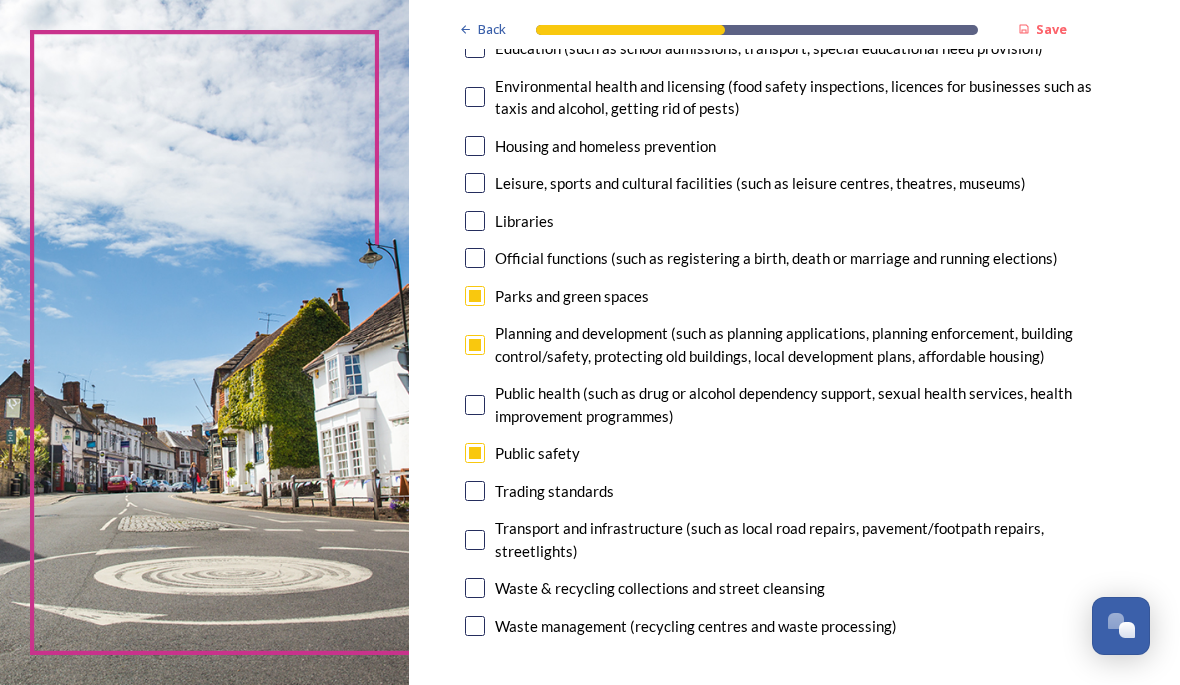 click at bounding box center (475, 540) 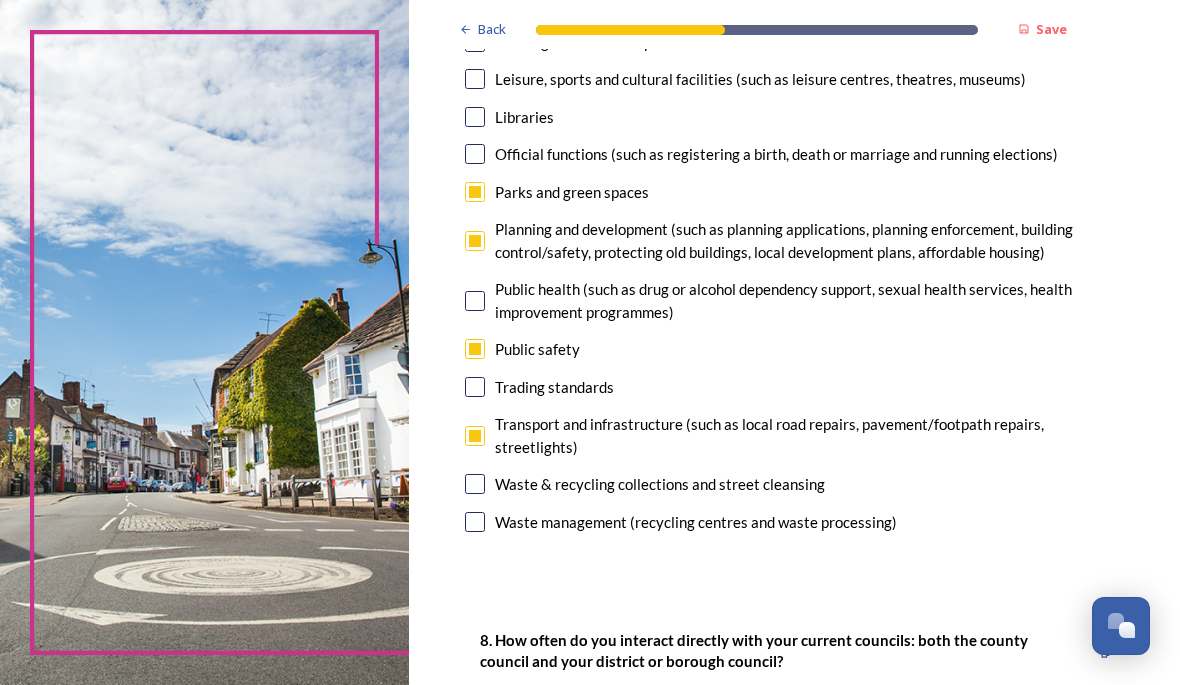 scroll, scrollTop: 628, scrollLeft: 0, axis: vertical 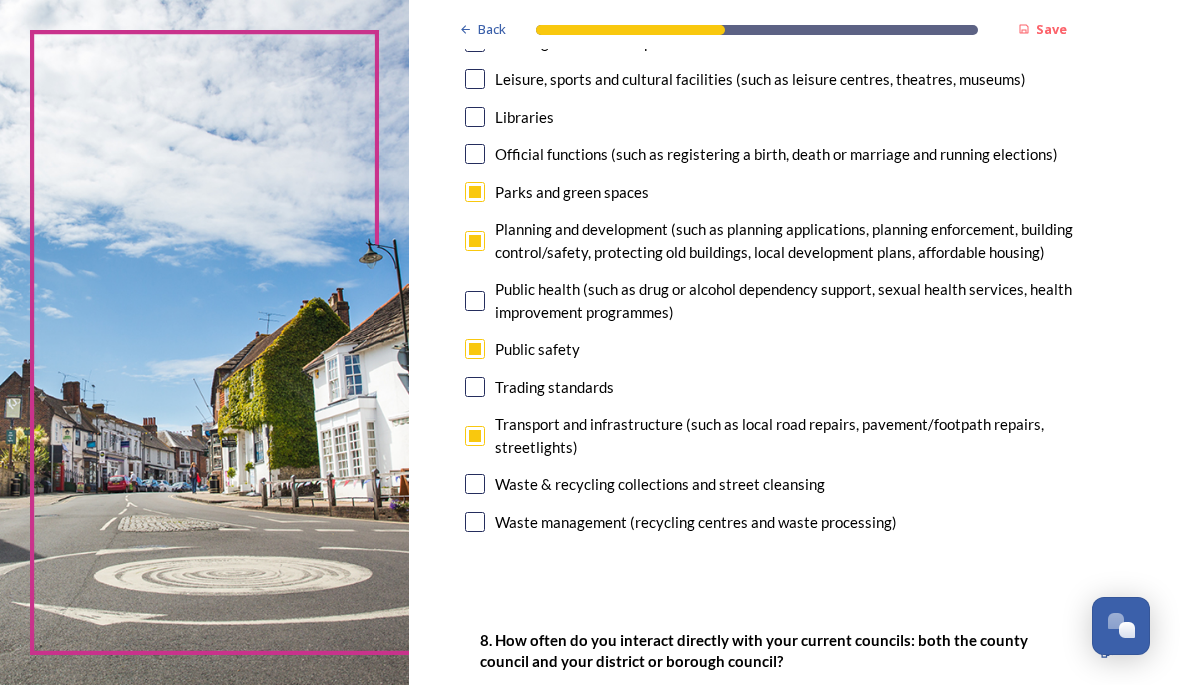 click at bounding box center [475, 484] 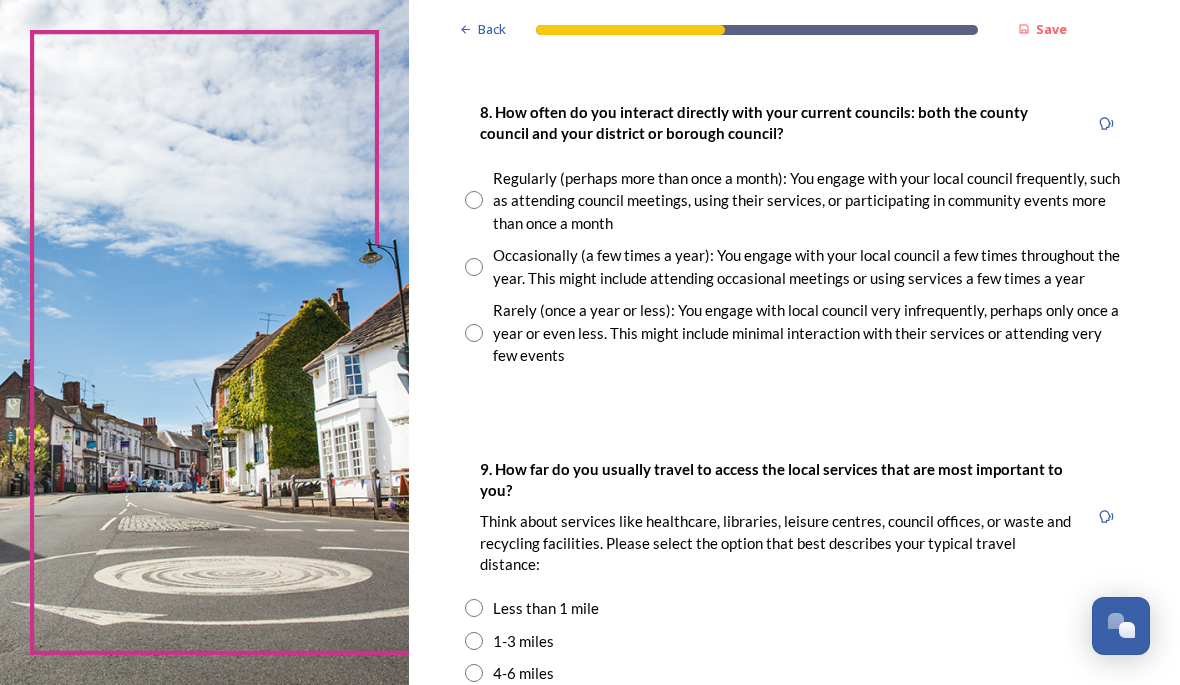 scroll, scrollTop: 1156, scrollLeft: 0, axis: vertical 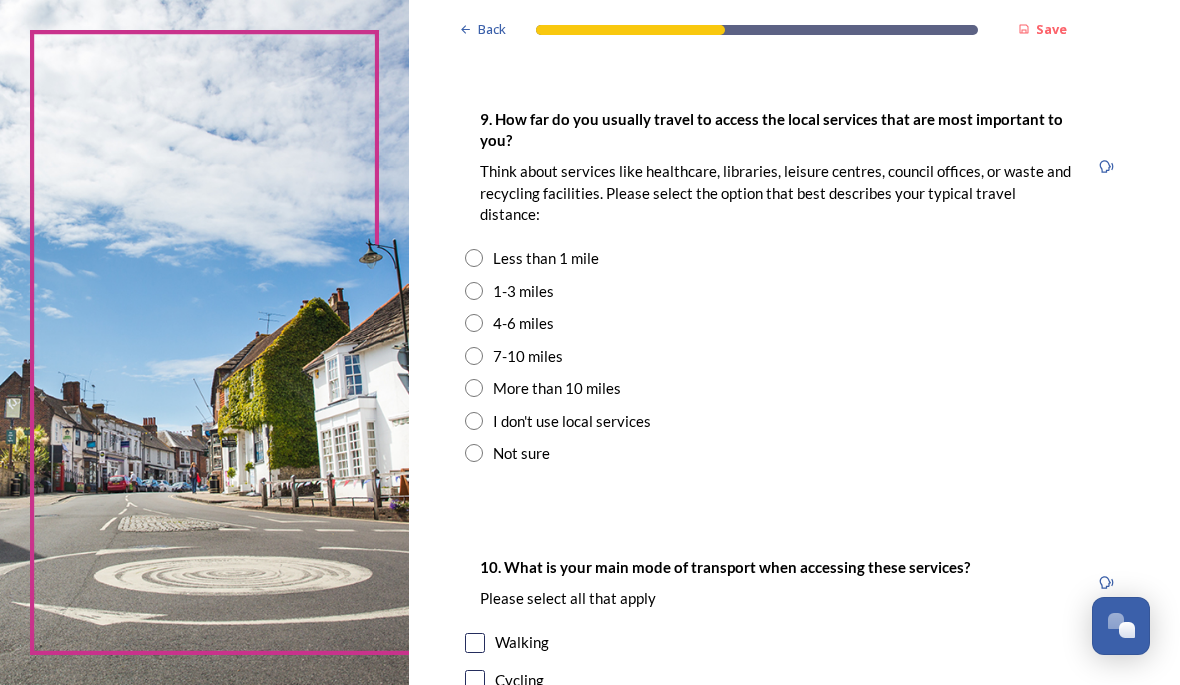 click at bounding box center (474, 291) 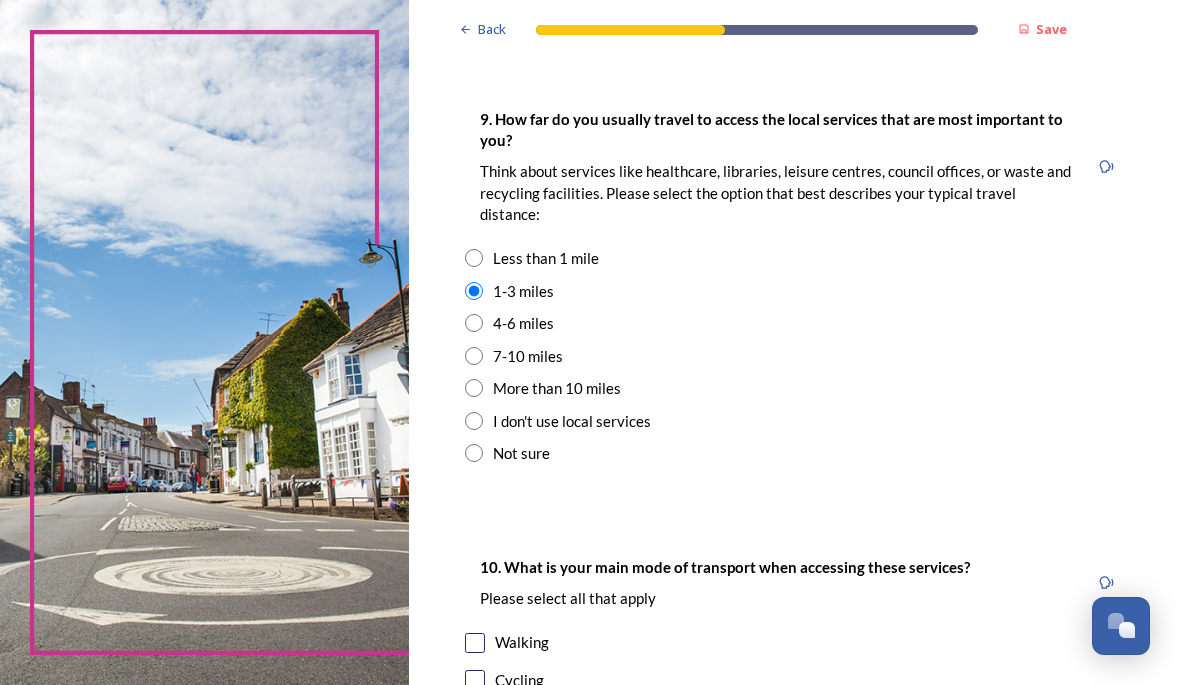 click at bounding box center (474, 323) 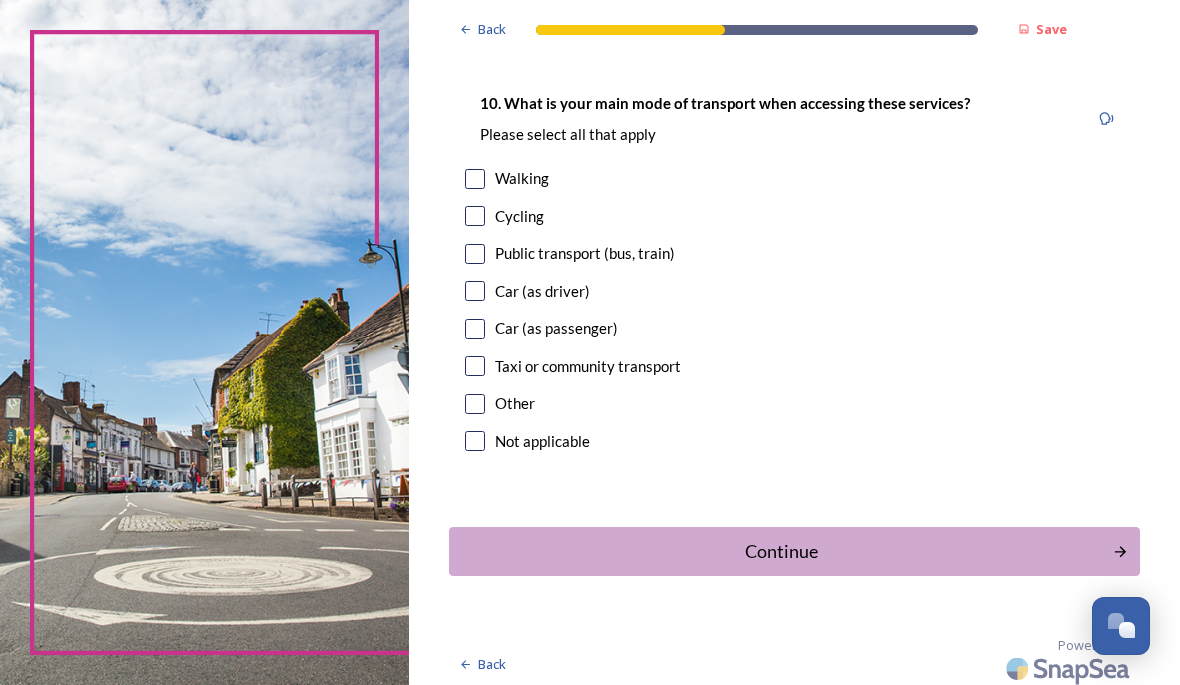 scroll, scrollTop: 1970, scrollLeft: 0, axis: vertical 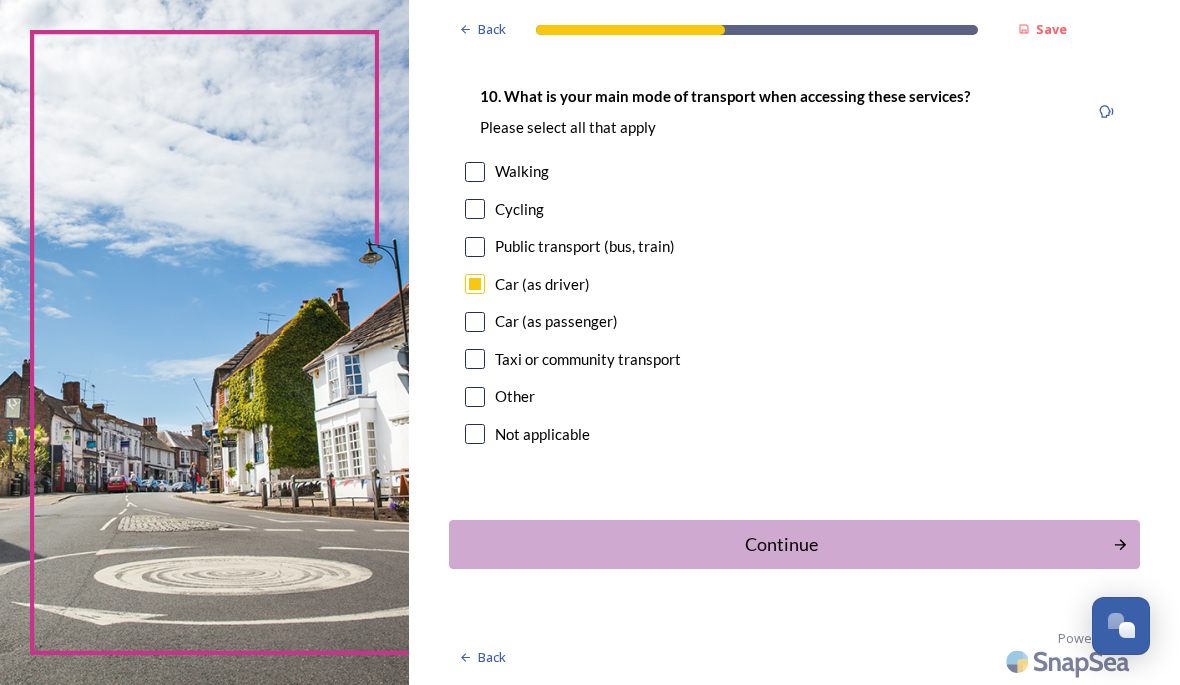 click on "Continue" at bounding box center (780, 544) 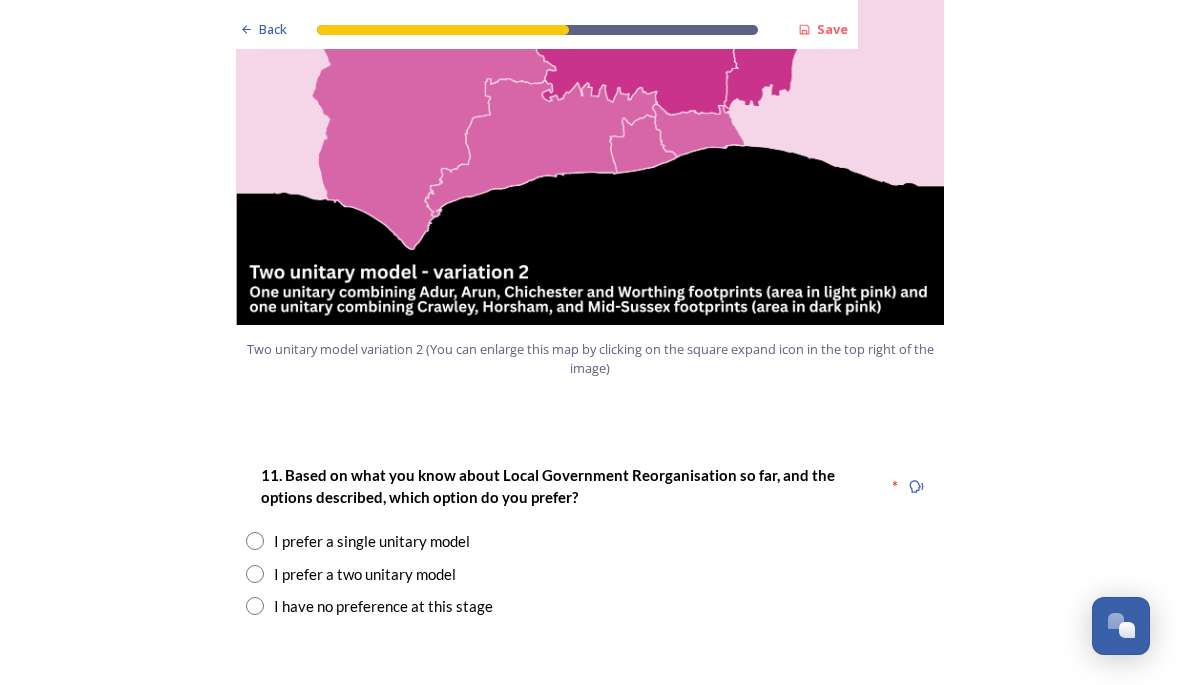 scroll, scrollTop: 2275, scrollLeft: 0, axis: vertical 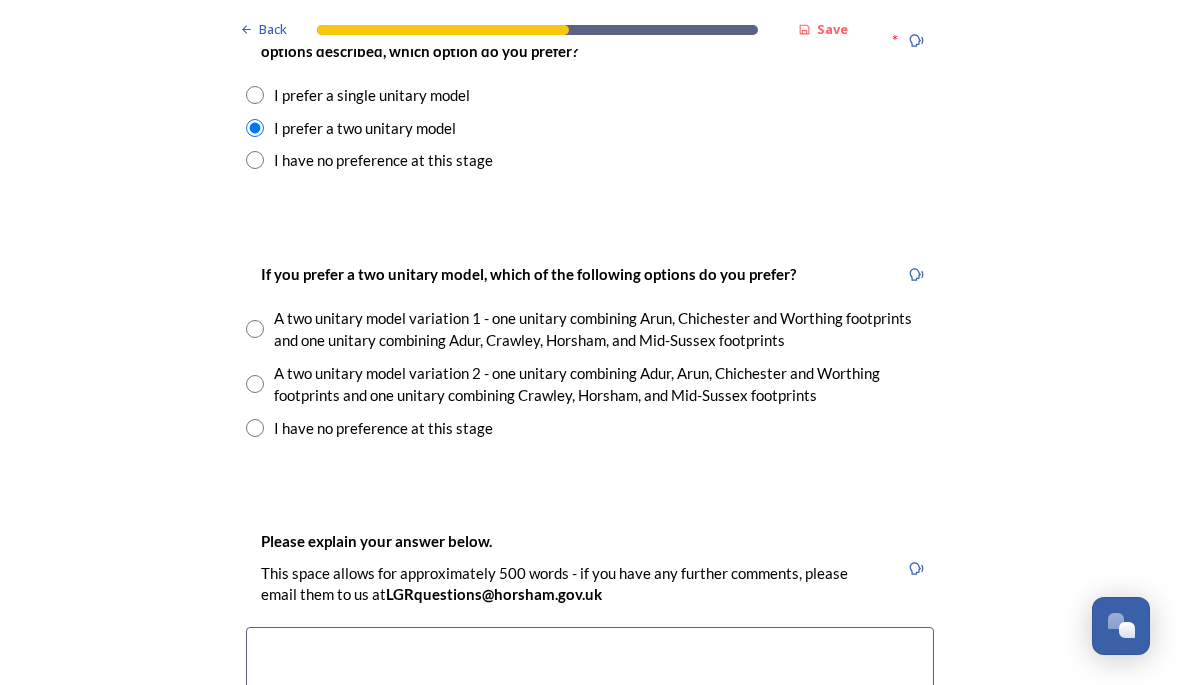 click at bounding box center (255, 384) 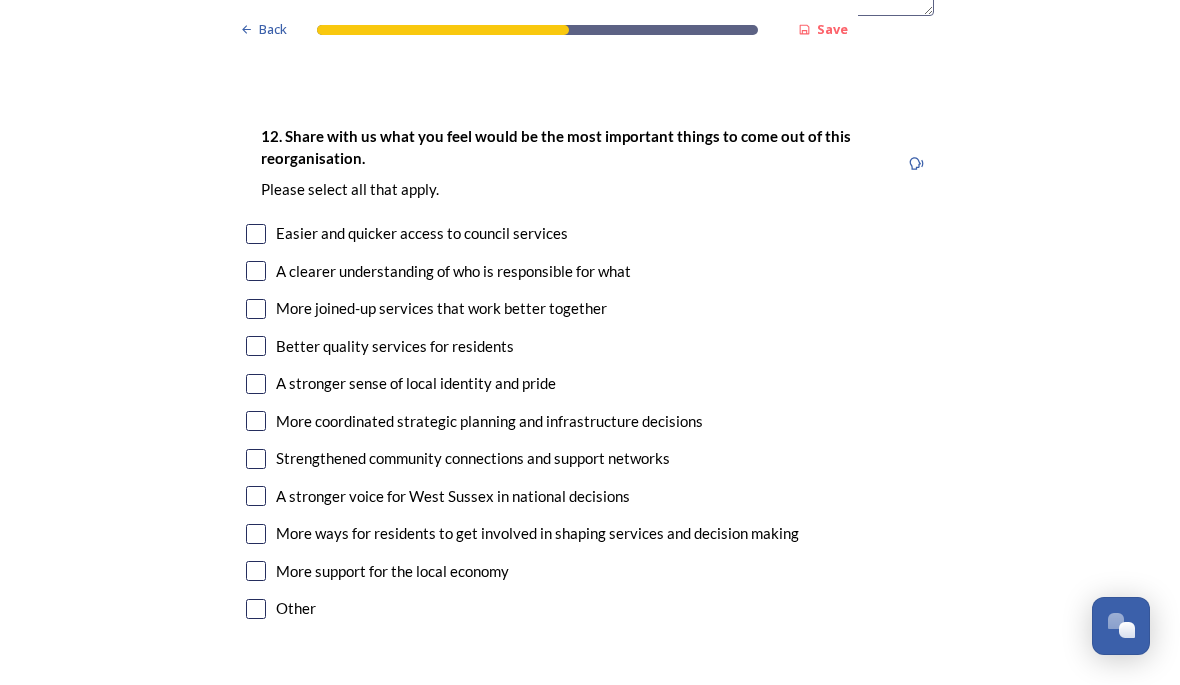 scroll, scrollTop: 3558, scrollLeft: 0, axis: vertical 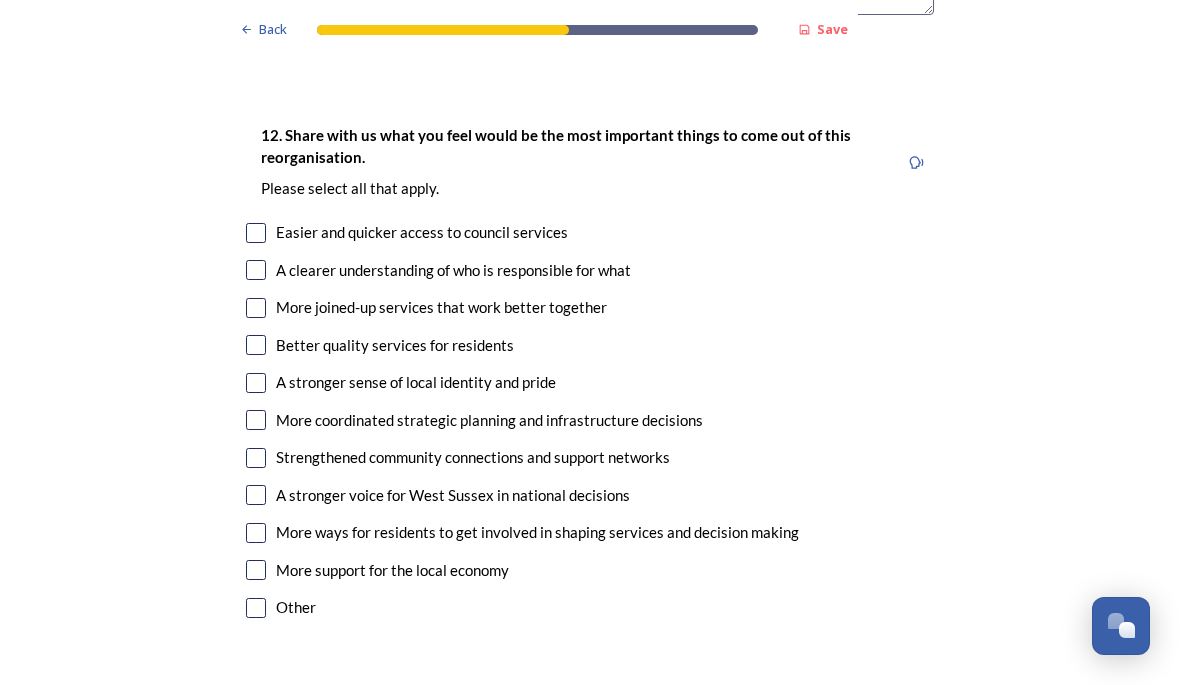 click at bounding box center (256, 308) 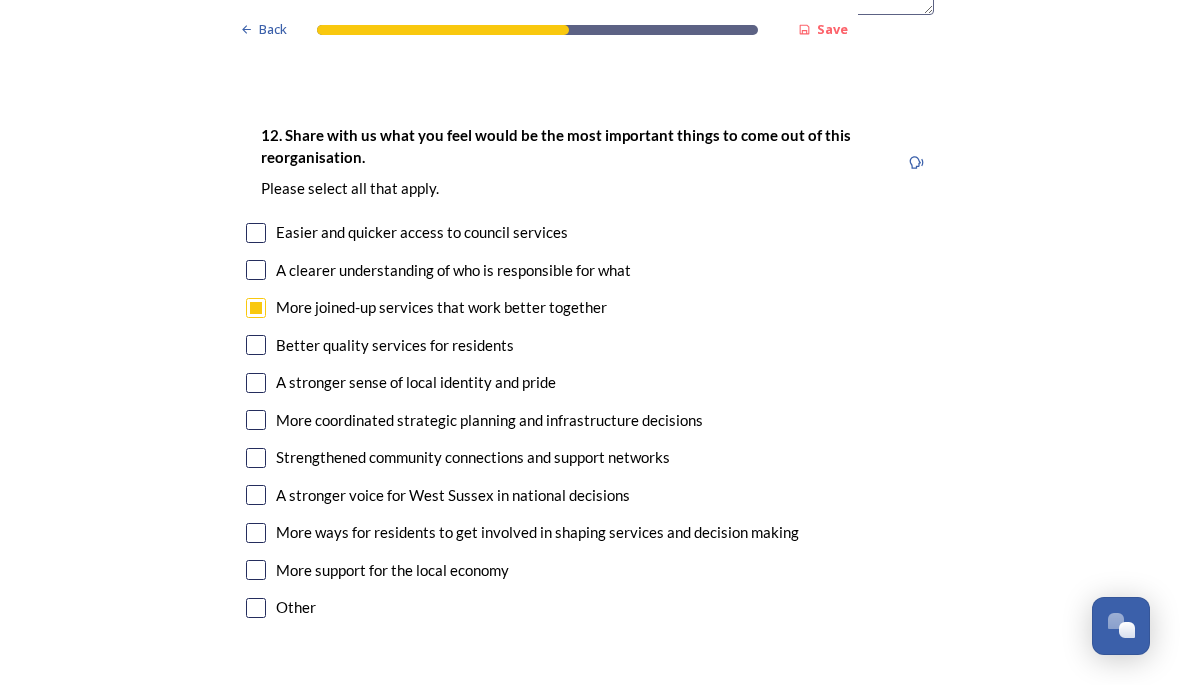 click on "Better quality services for residents" at bounding box center (590, 345) 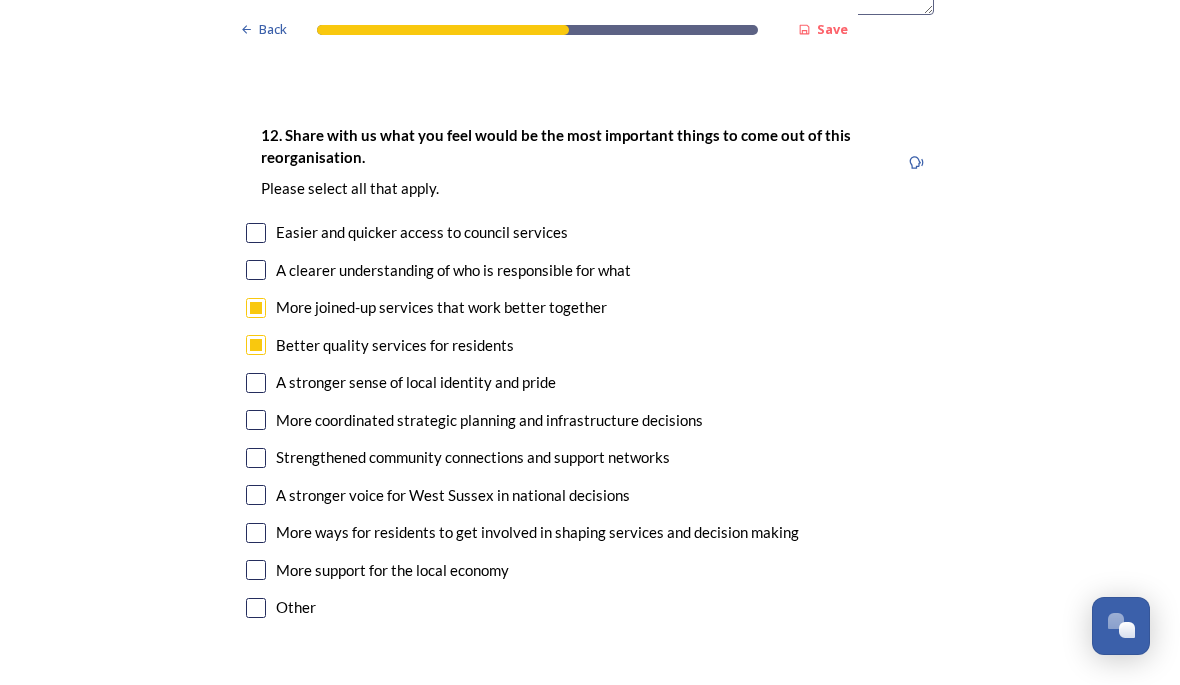 checkbox on "true" 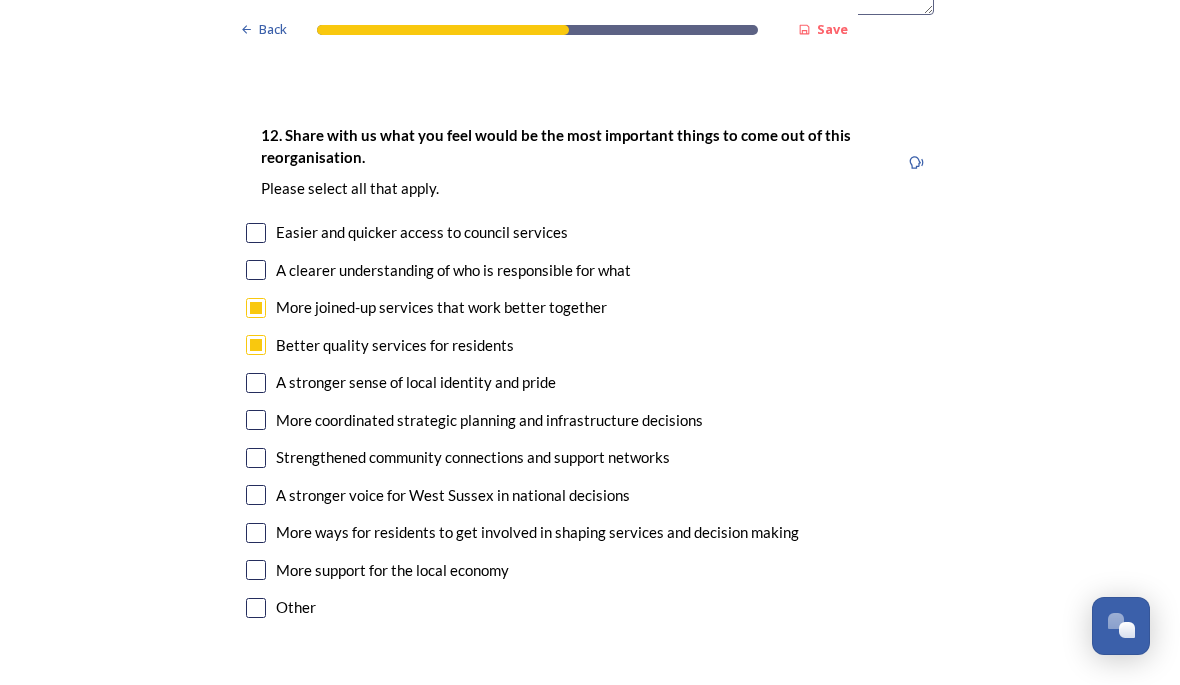 click at bounding box center [256, 533] 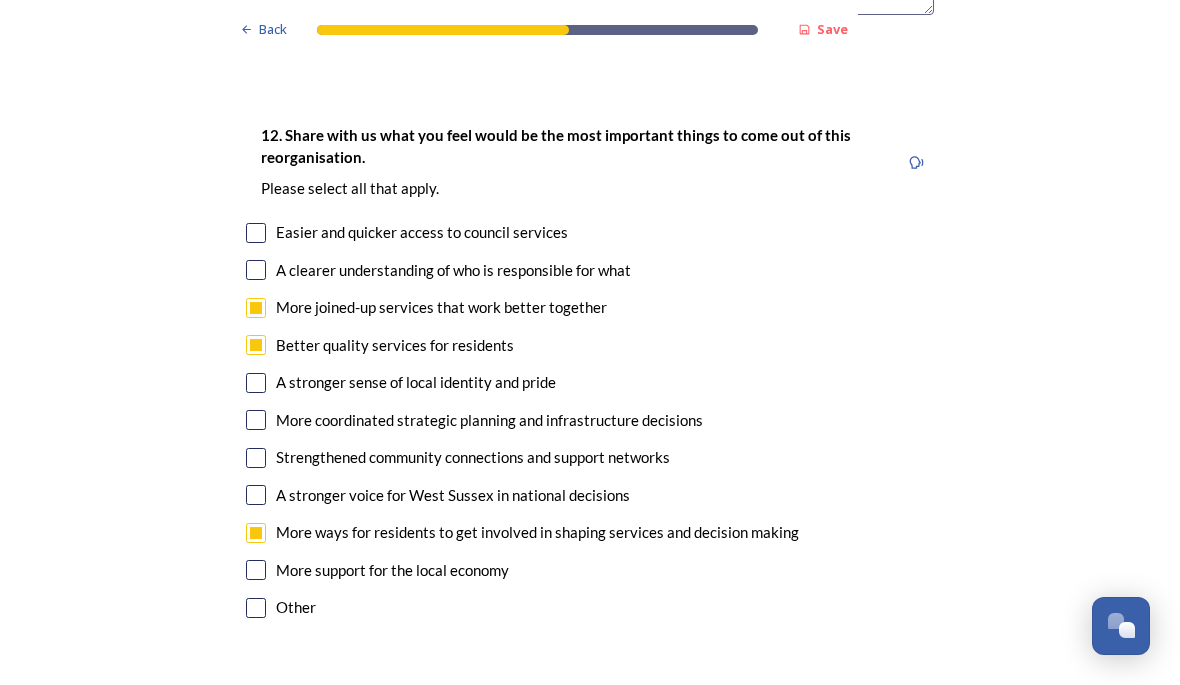 click at bounding box center (256, 570) 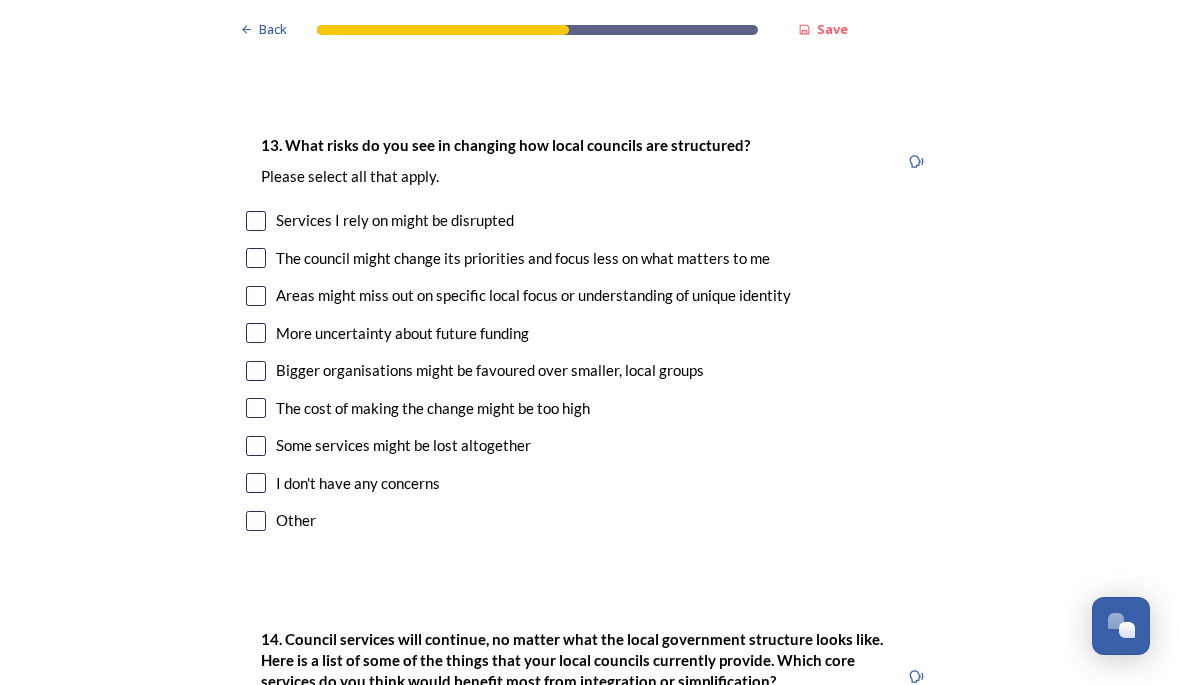 scroll, scrollTop: 4139, scrollLeft: 0, axis: vertical 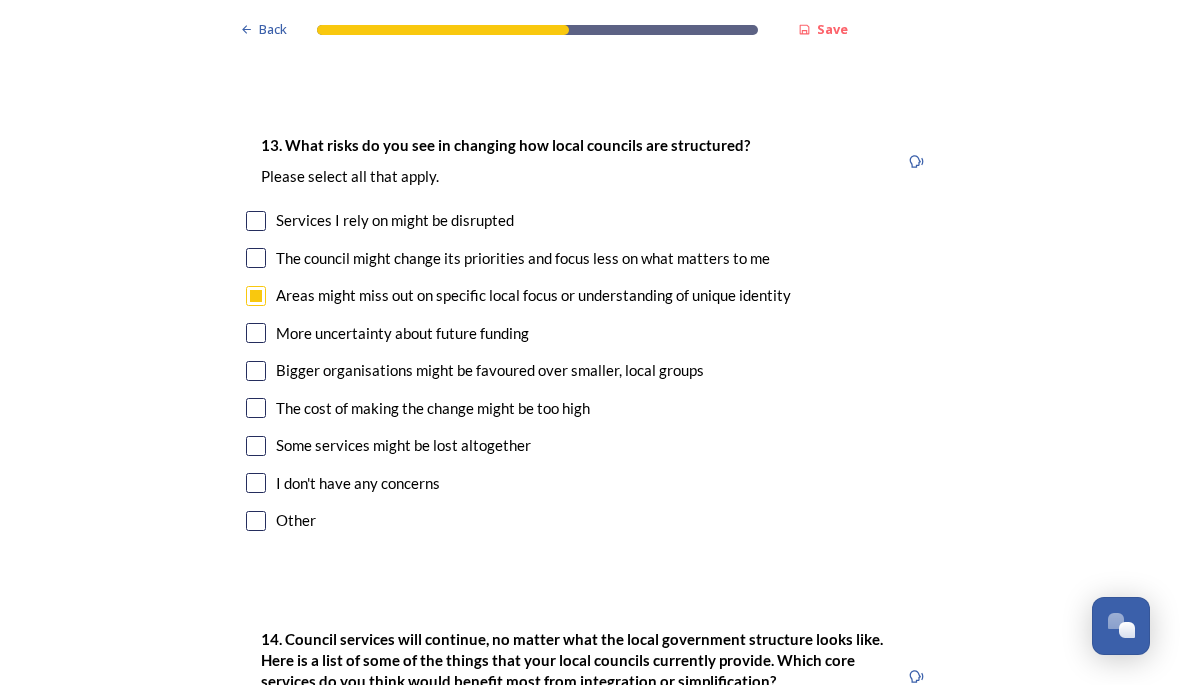 click at bounding box center [256, 371] 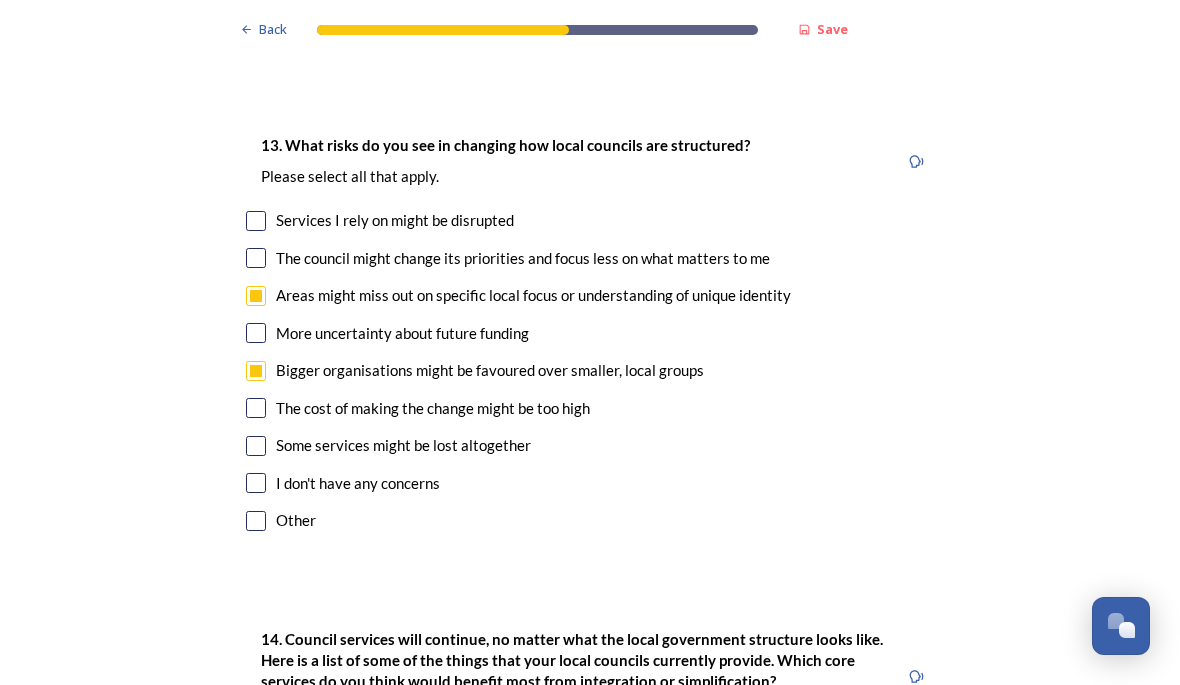 click at bounding box center [256, 446] 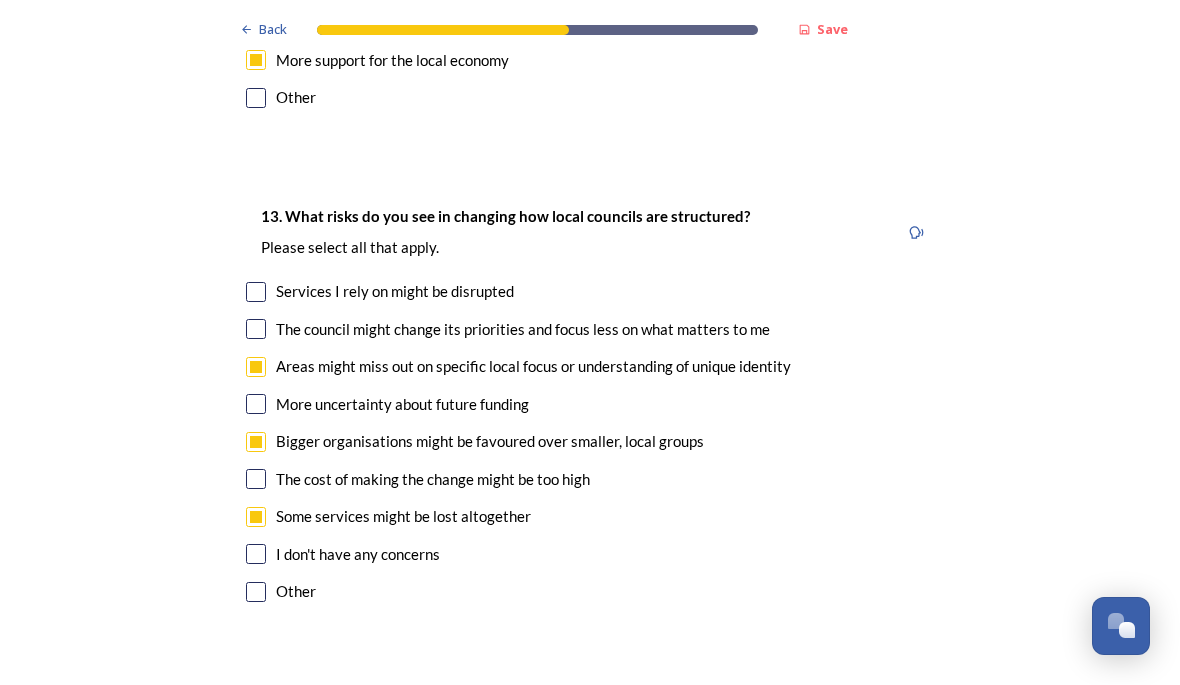 scroll, scrollTop: 4068, scrollLeft: 0, axis: vertical 